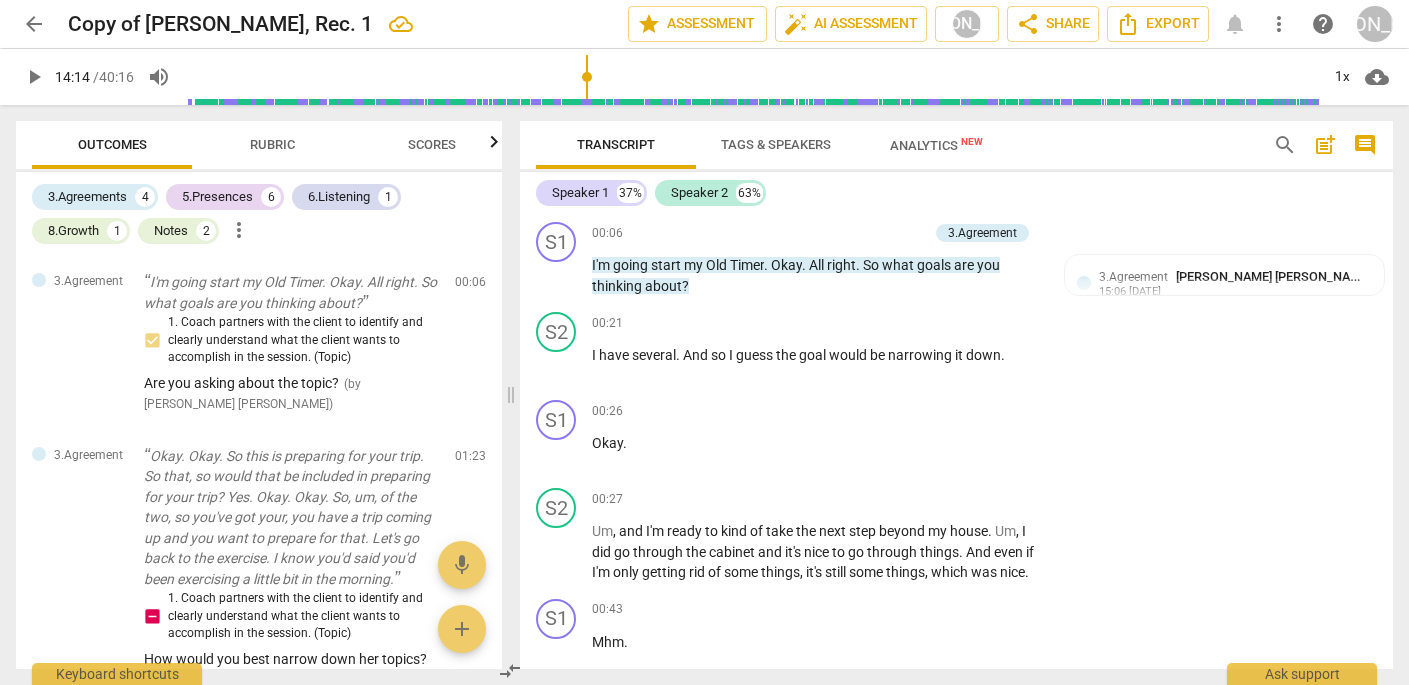 scroll, scrollTop: 1, scrollLeft: 0, axis: vertical 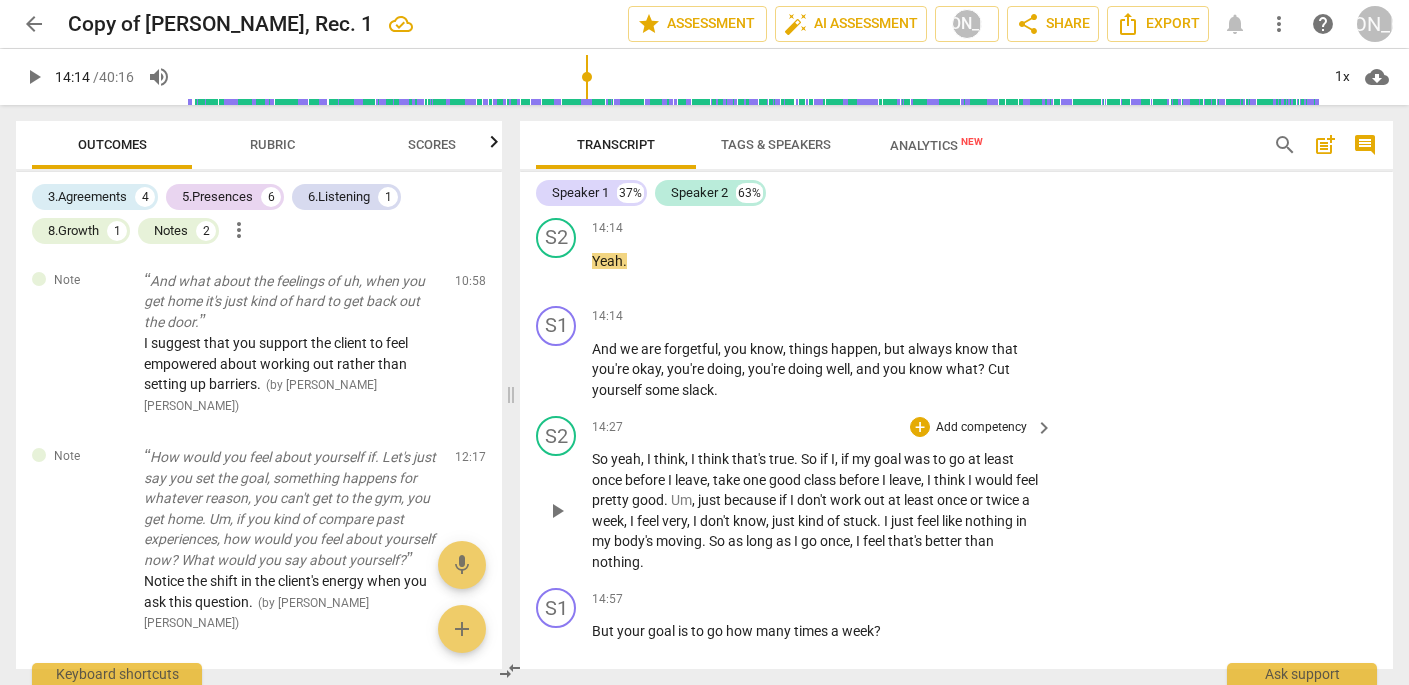 click on "think" at bounding box center (715, 459) 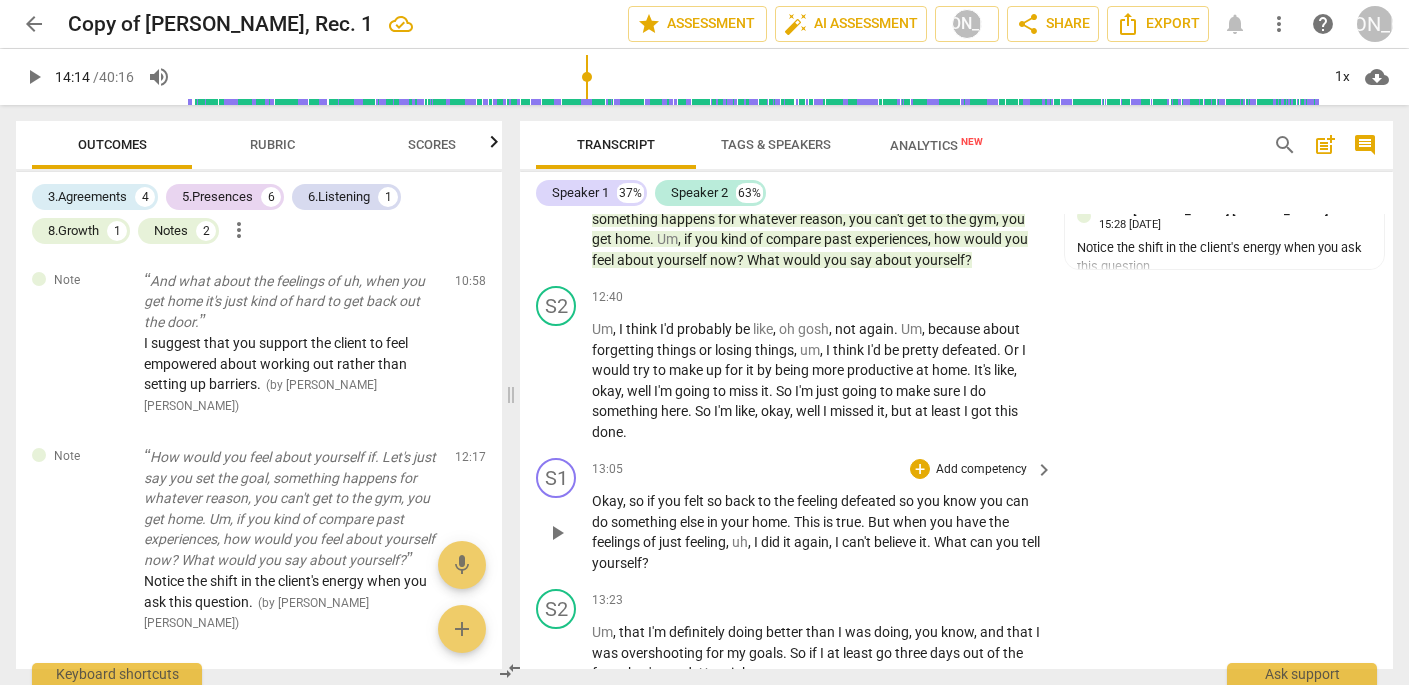 scroll, scrollTop: 7200, scrollLeft: 0, axis: vertical 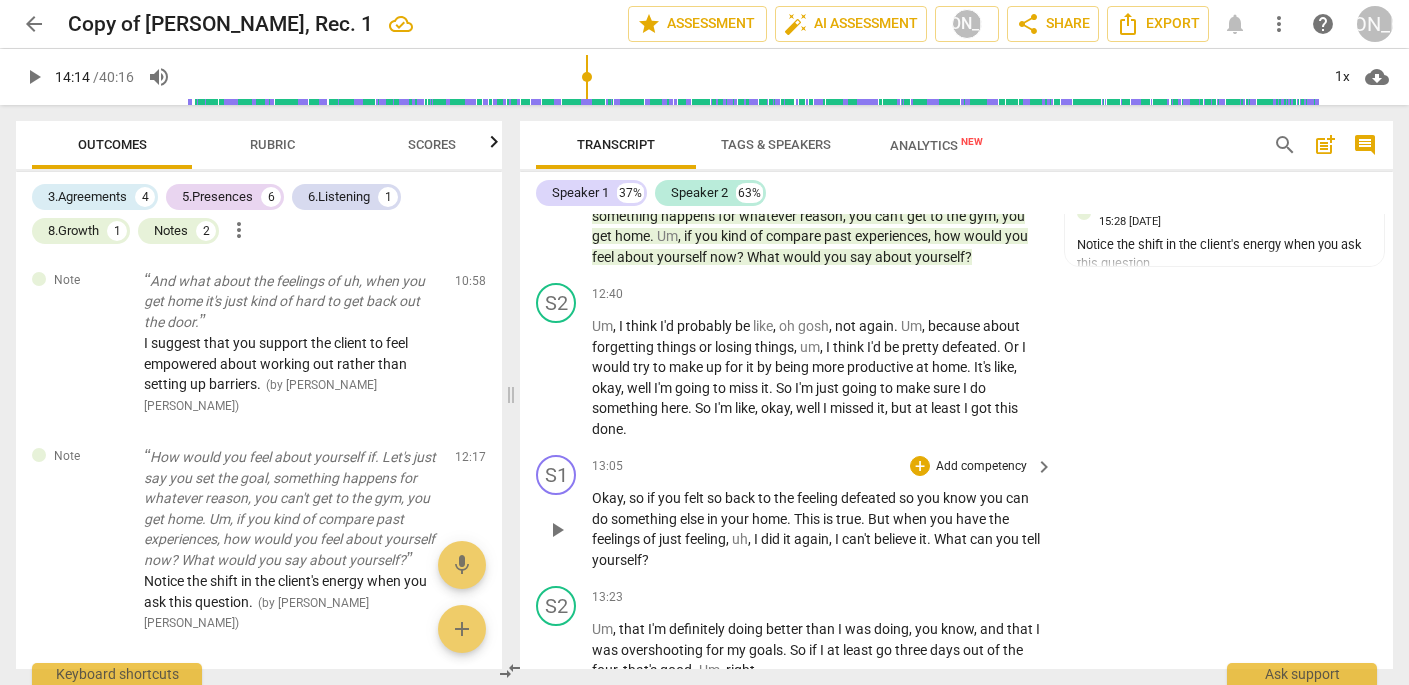 click on "play_arrow" at bounding box center [557, 530] 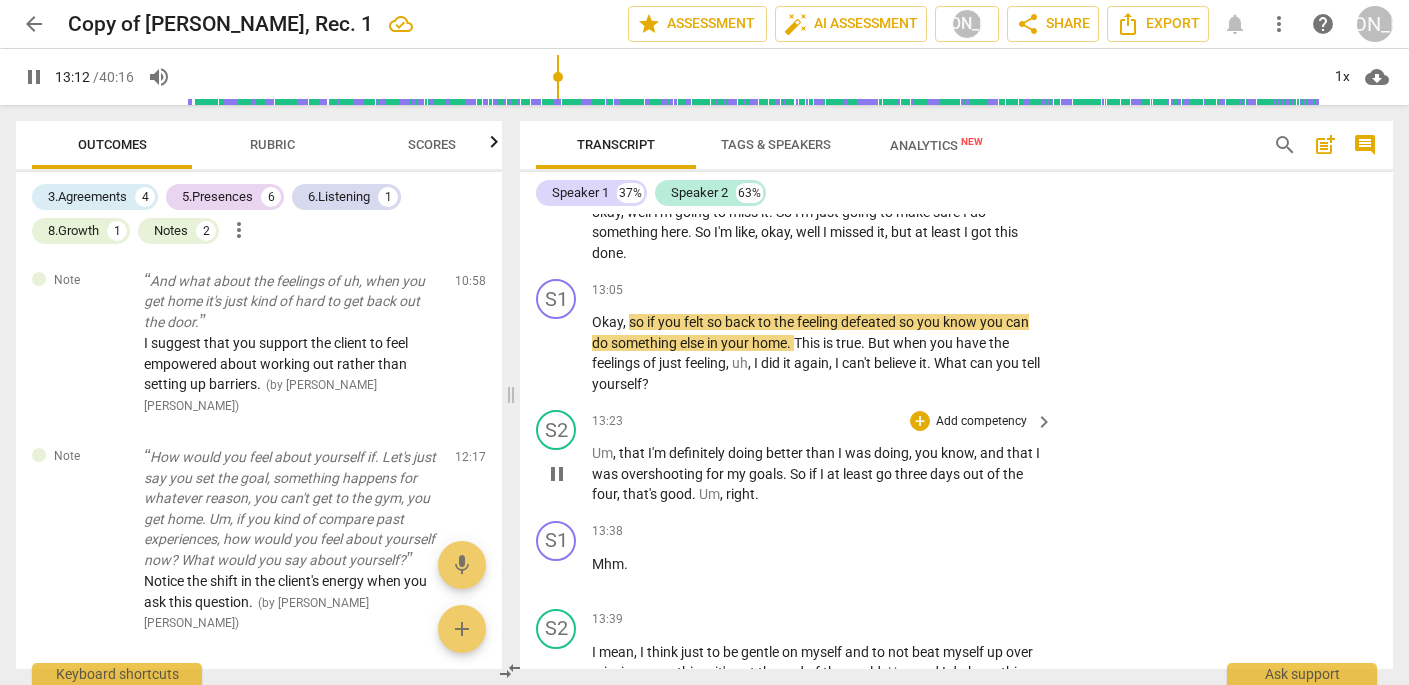 scroll, scrollTop: 7380, scrollLeft: 0, axis: vertical 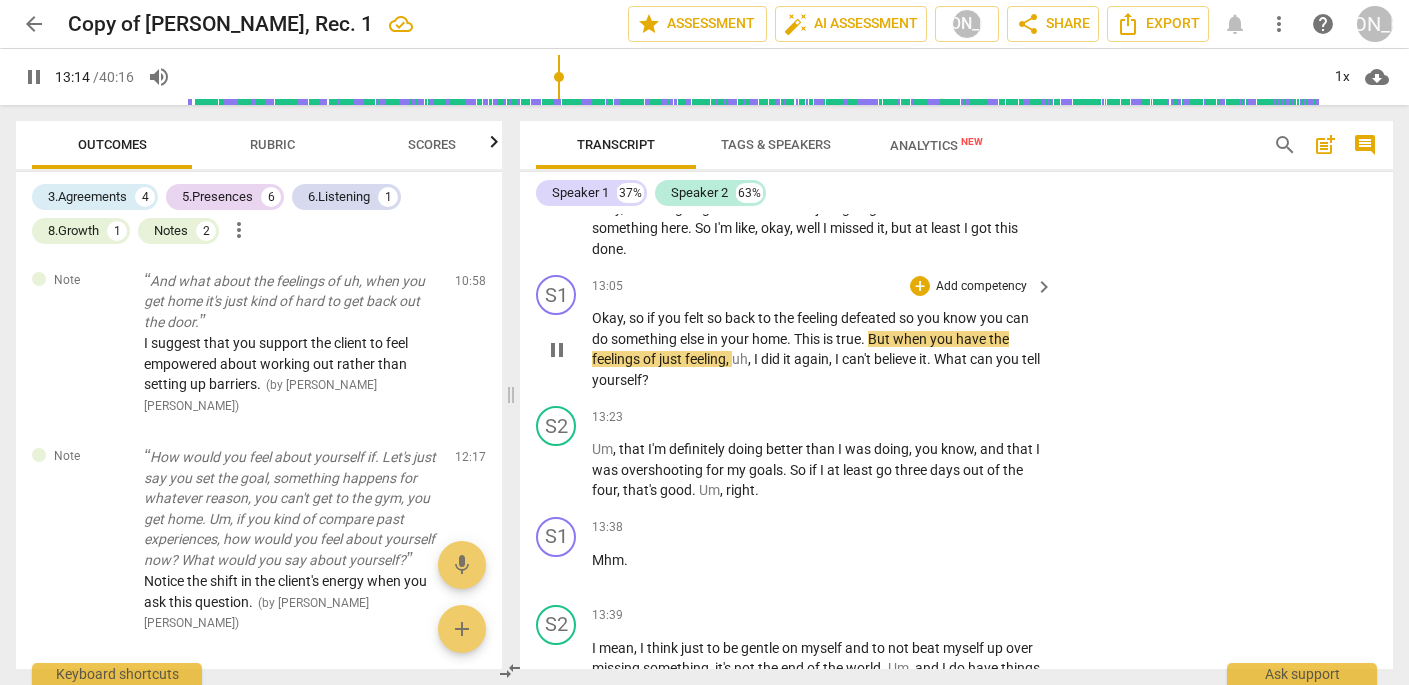 click on "pause" at bounding box center (557, 350) 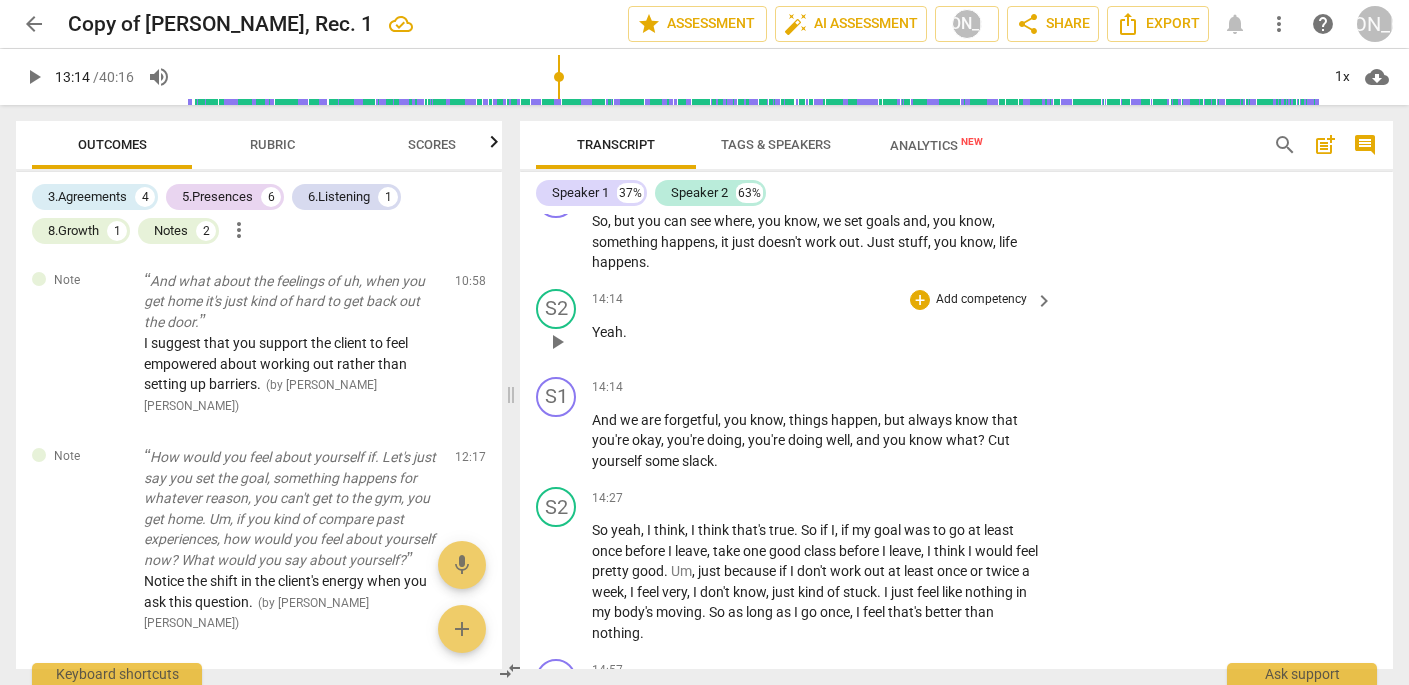 scroll, scrollTop: 7963, scrollLeft: 0, axis: vertical 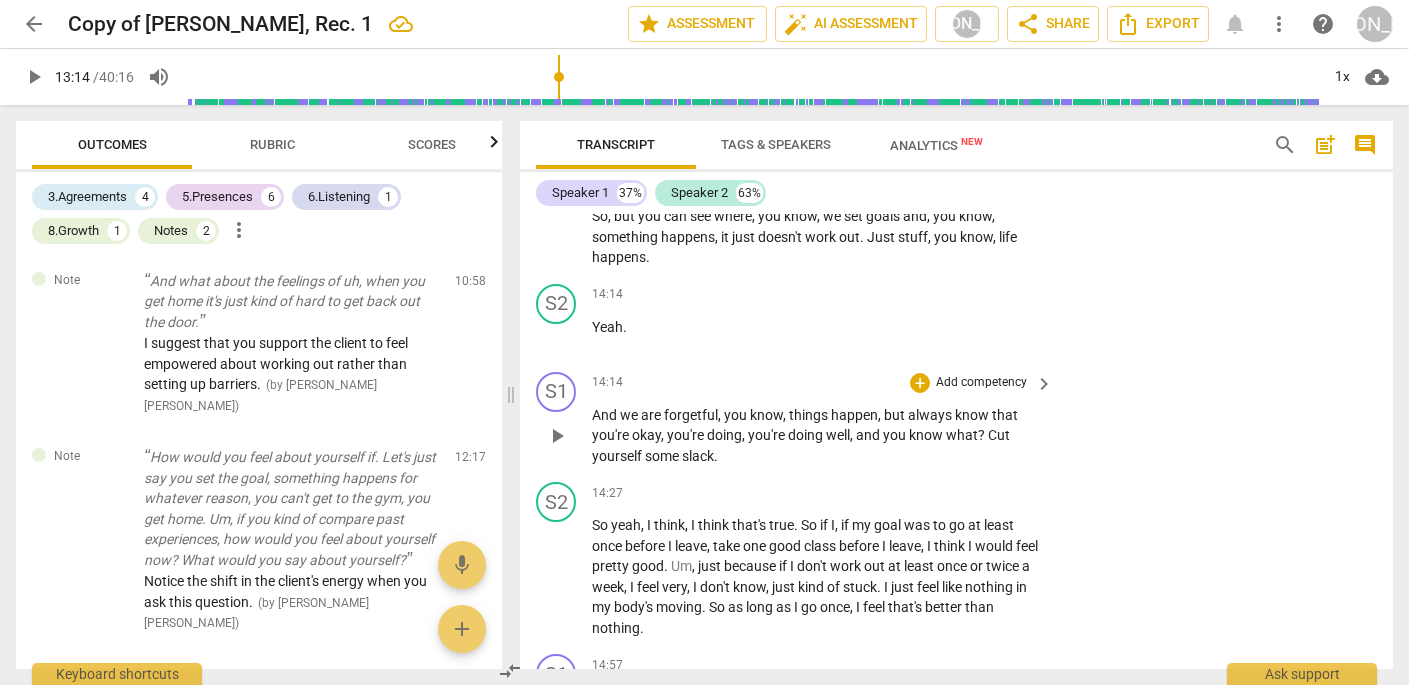 click on "+ Add competency keyboard_arrow_right" at bounding box center (980, 383) 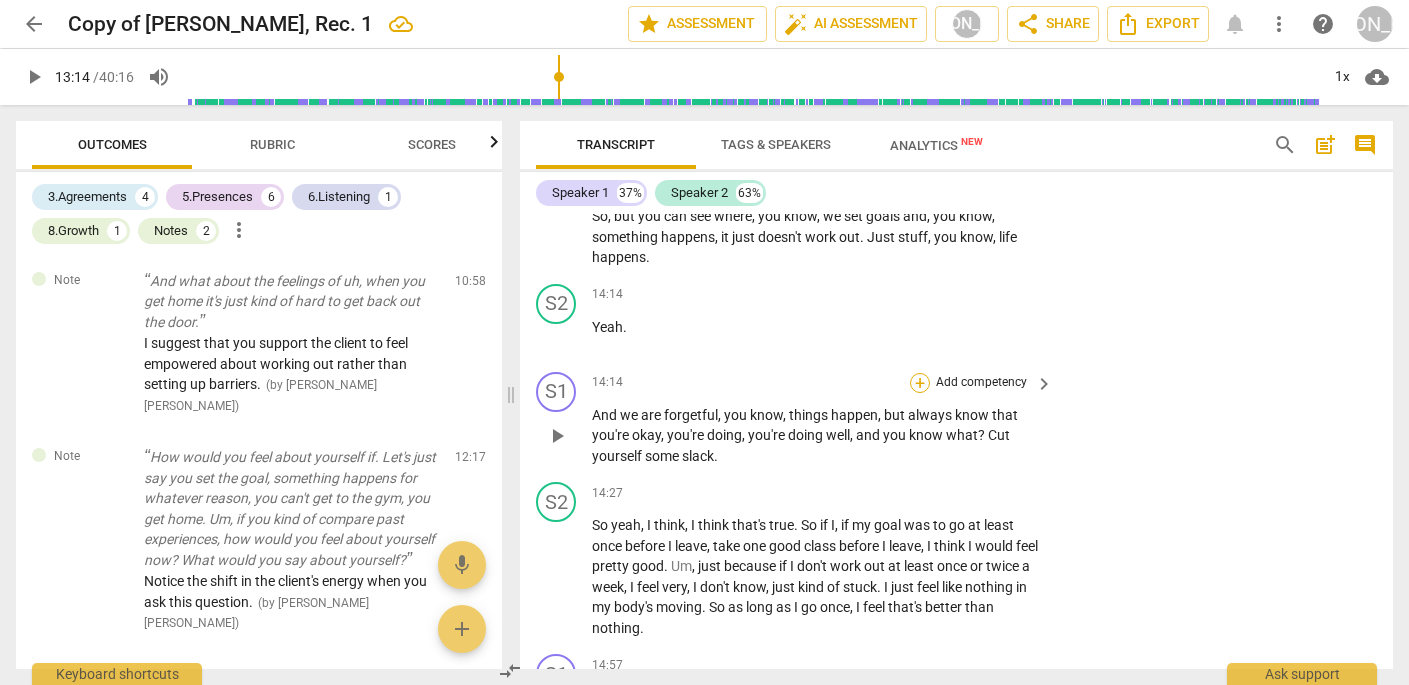 click on "+" at bounding box center (920, 383) 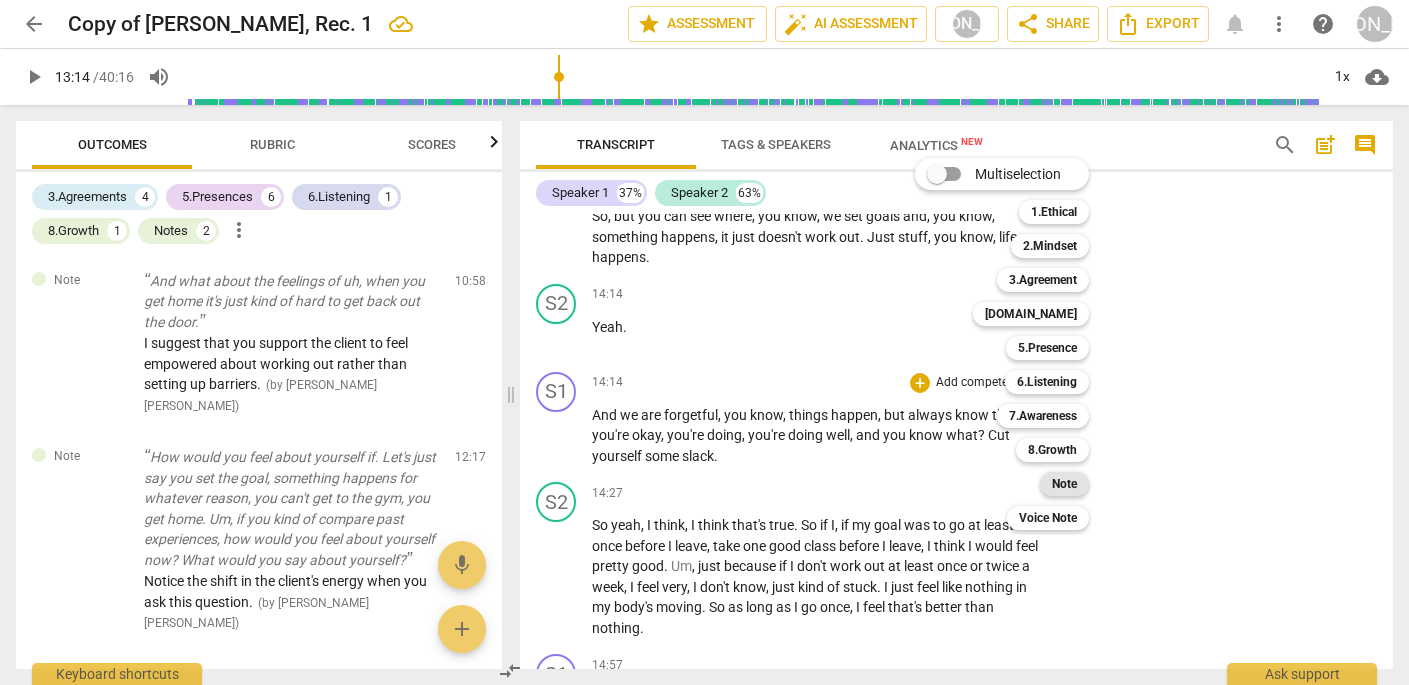 click on "Note" at bounding box center (1064, 484) 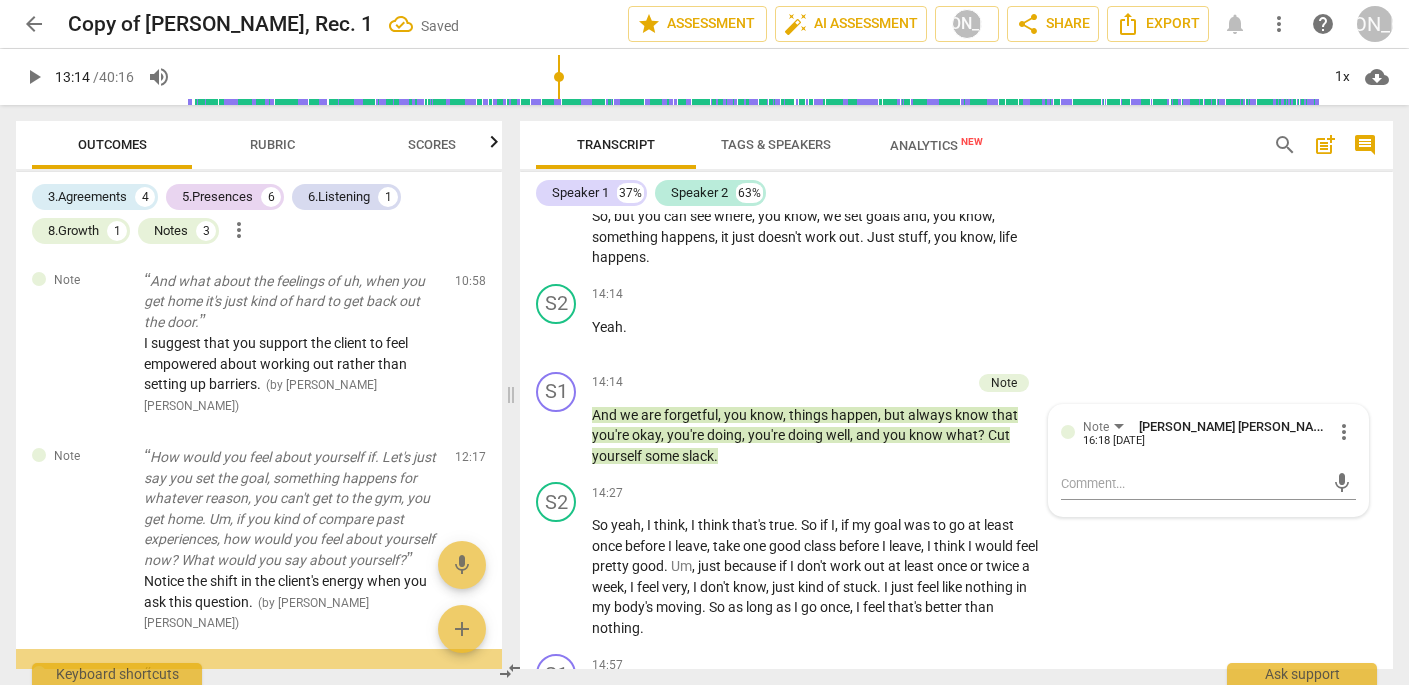scroll, scrollTop: 2575, scrollLeft: 0, axis: vertical 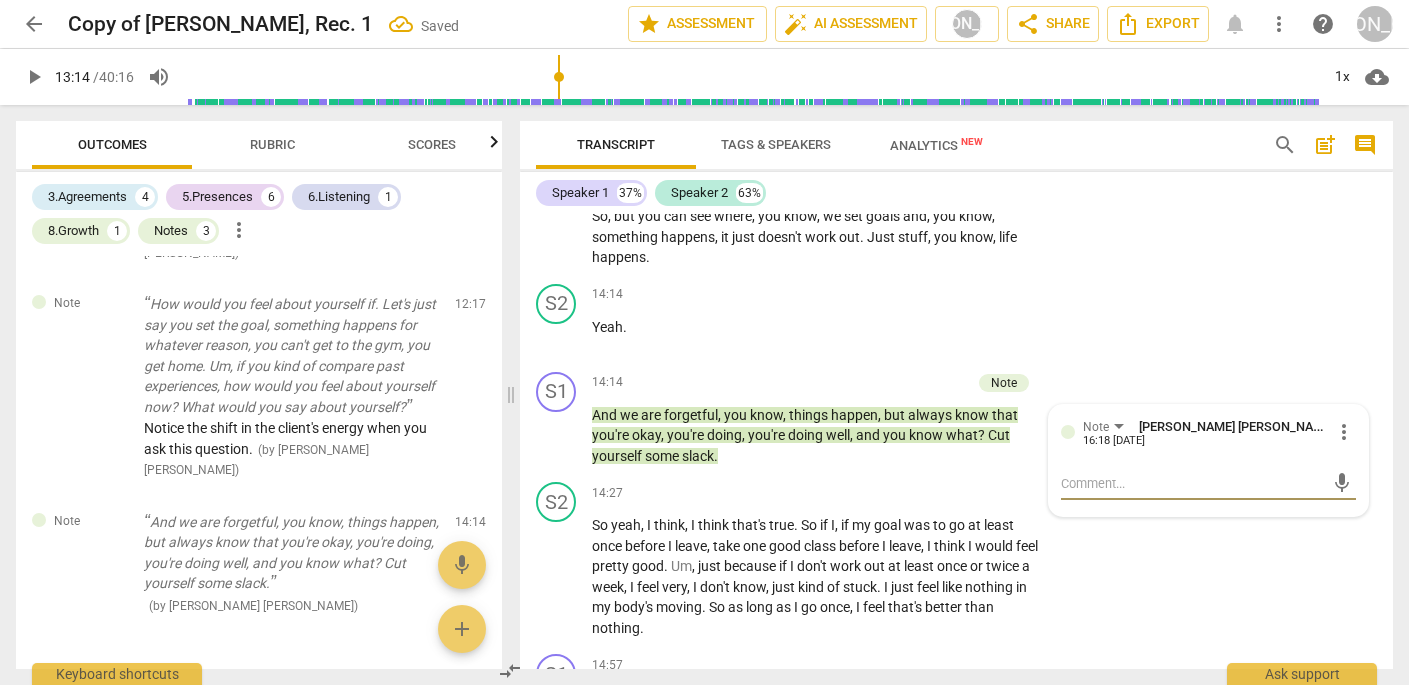 type on "I" 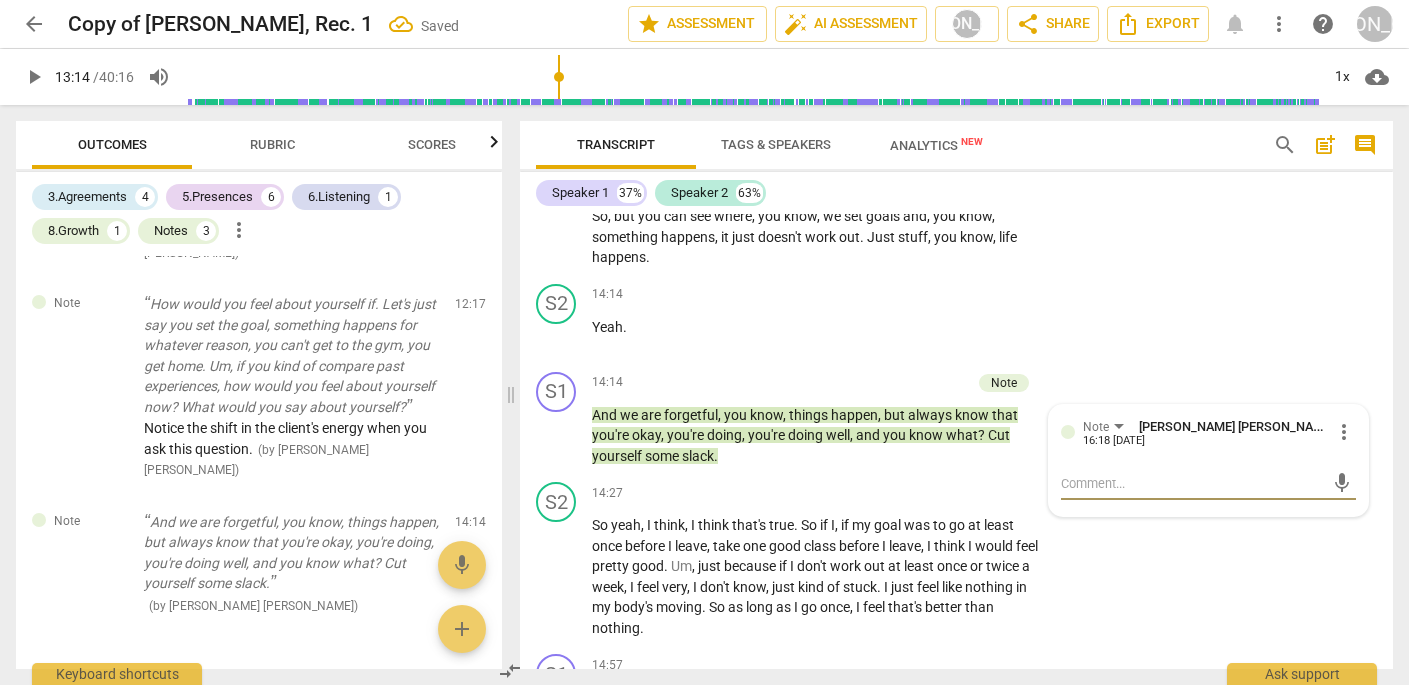 type on "I" 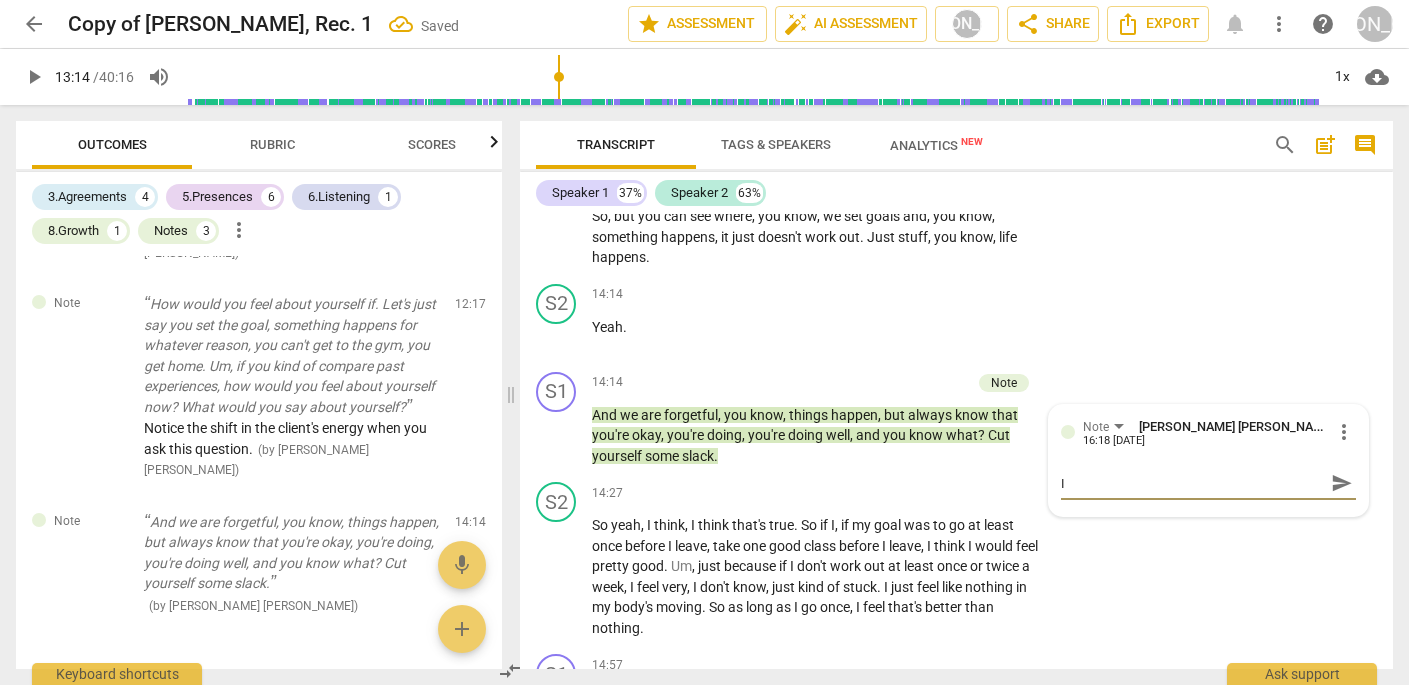 type on "I" 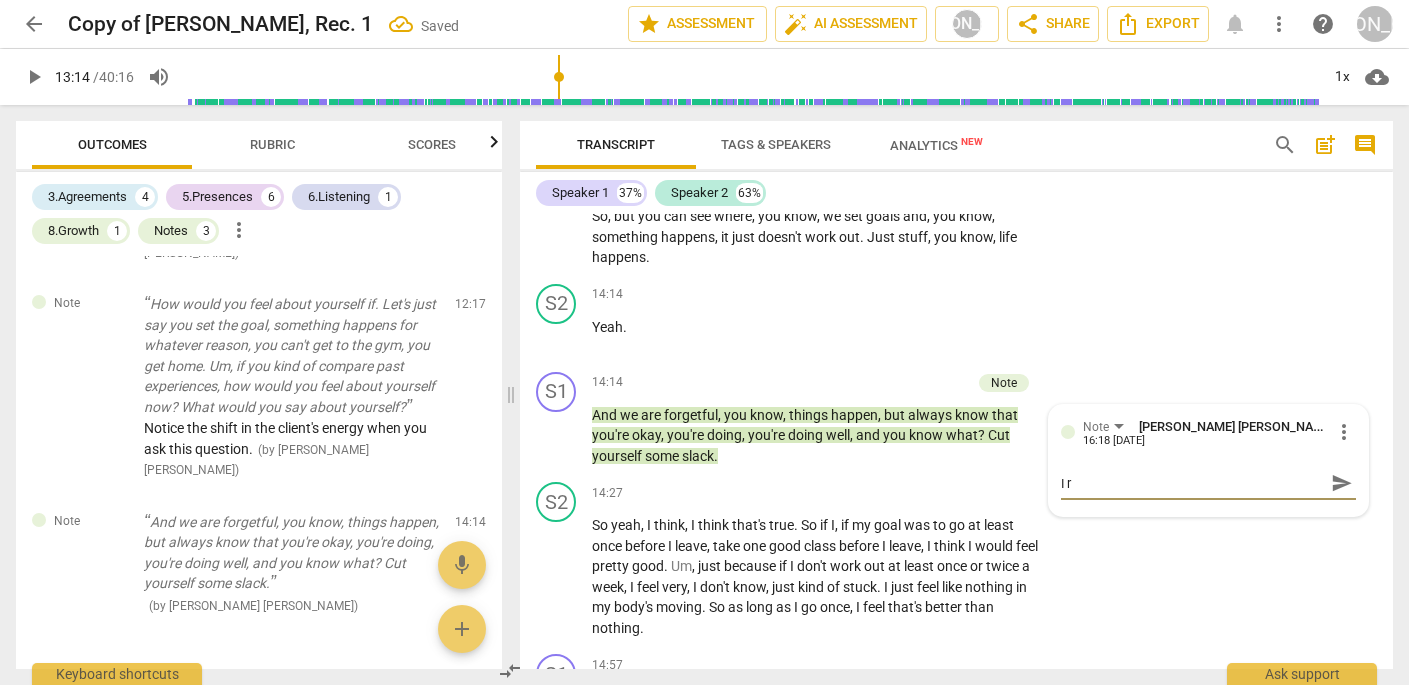 type on "I re" 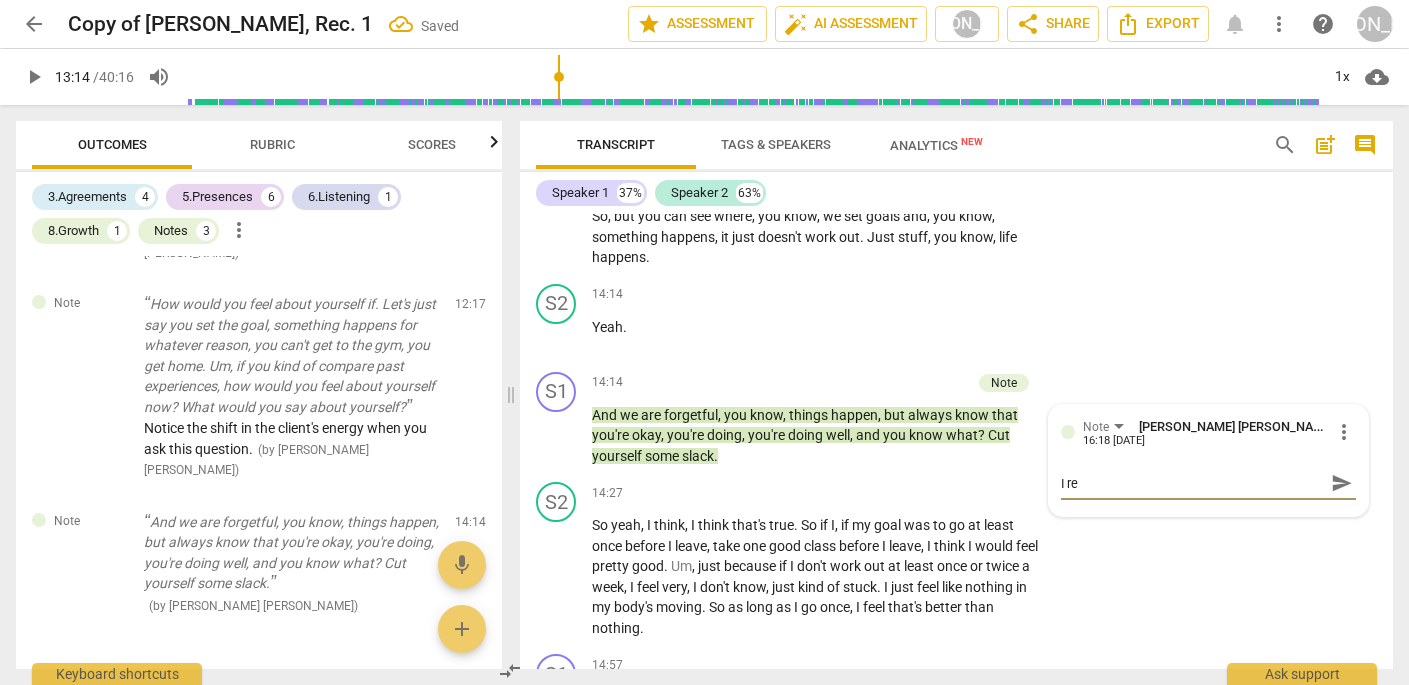 type on "I rea" 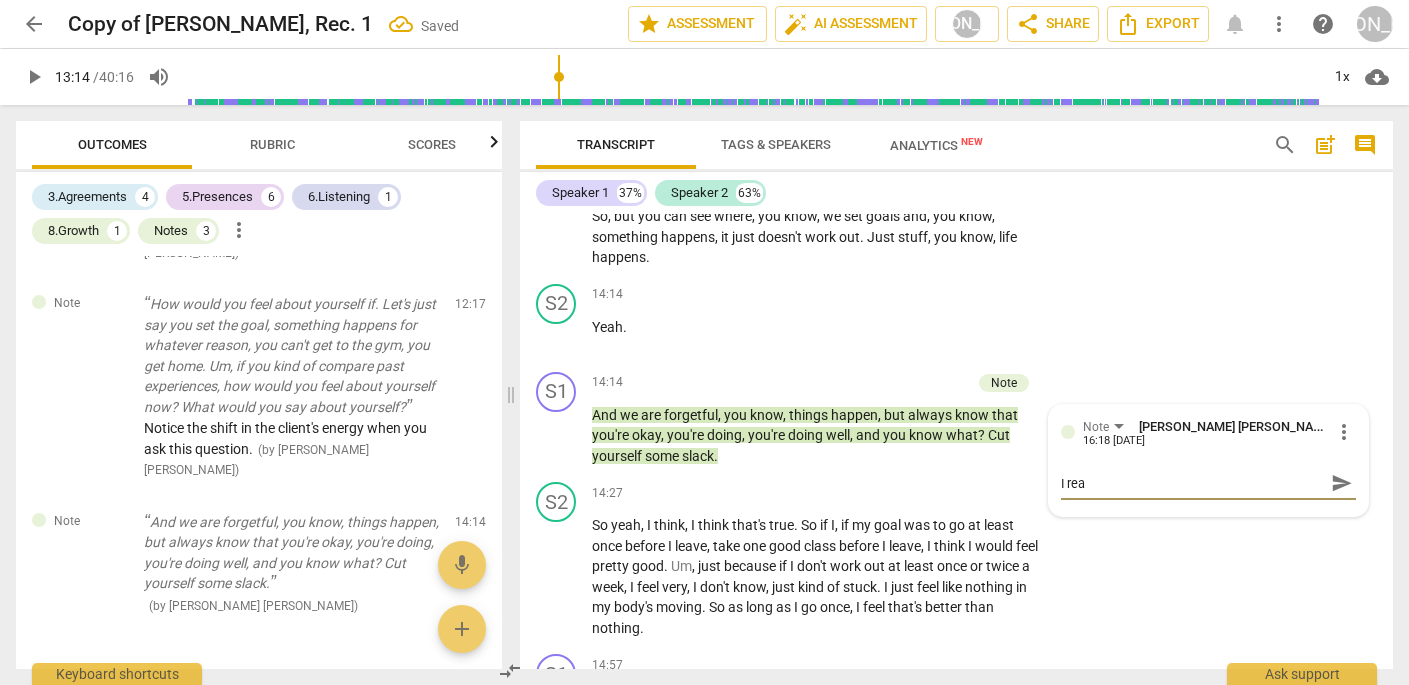 type on "I re" 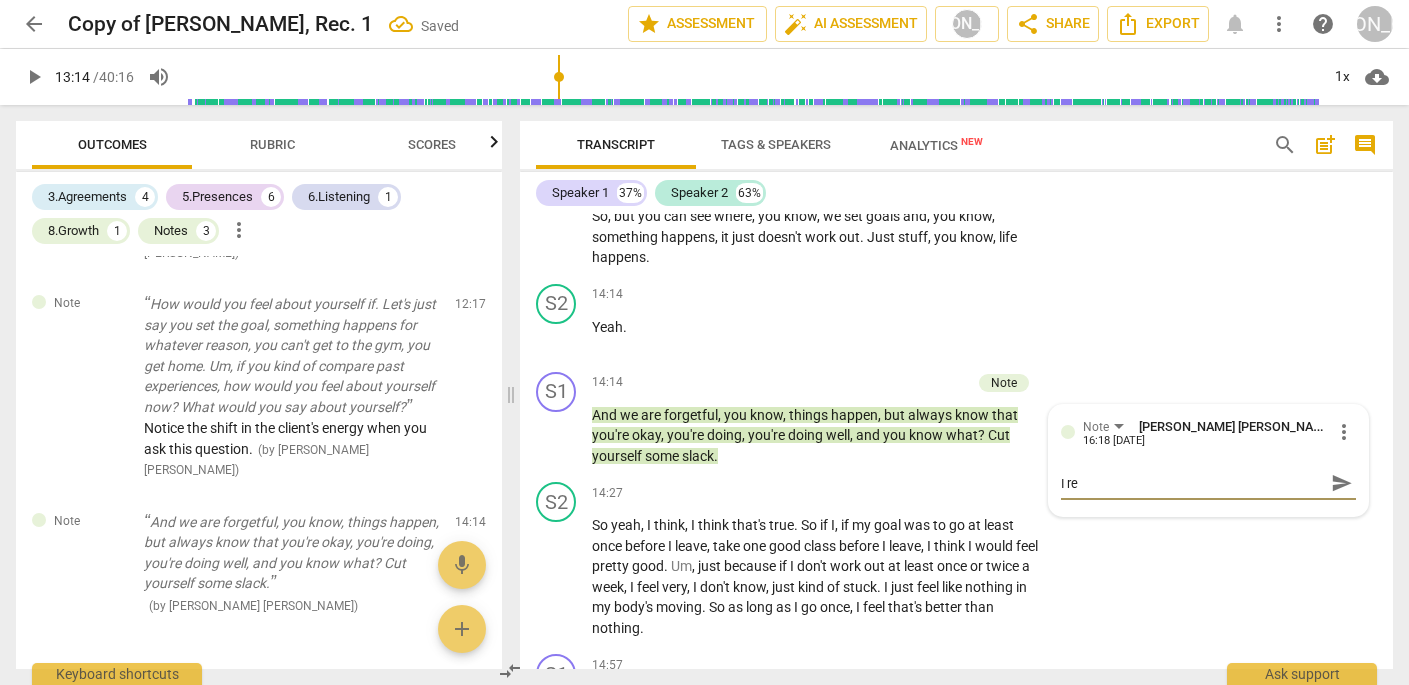 type on "I r" 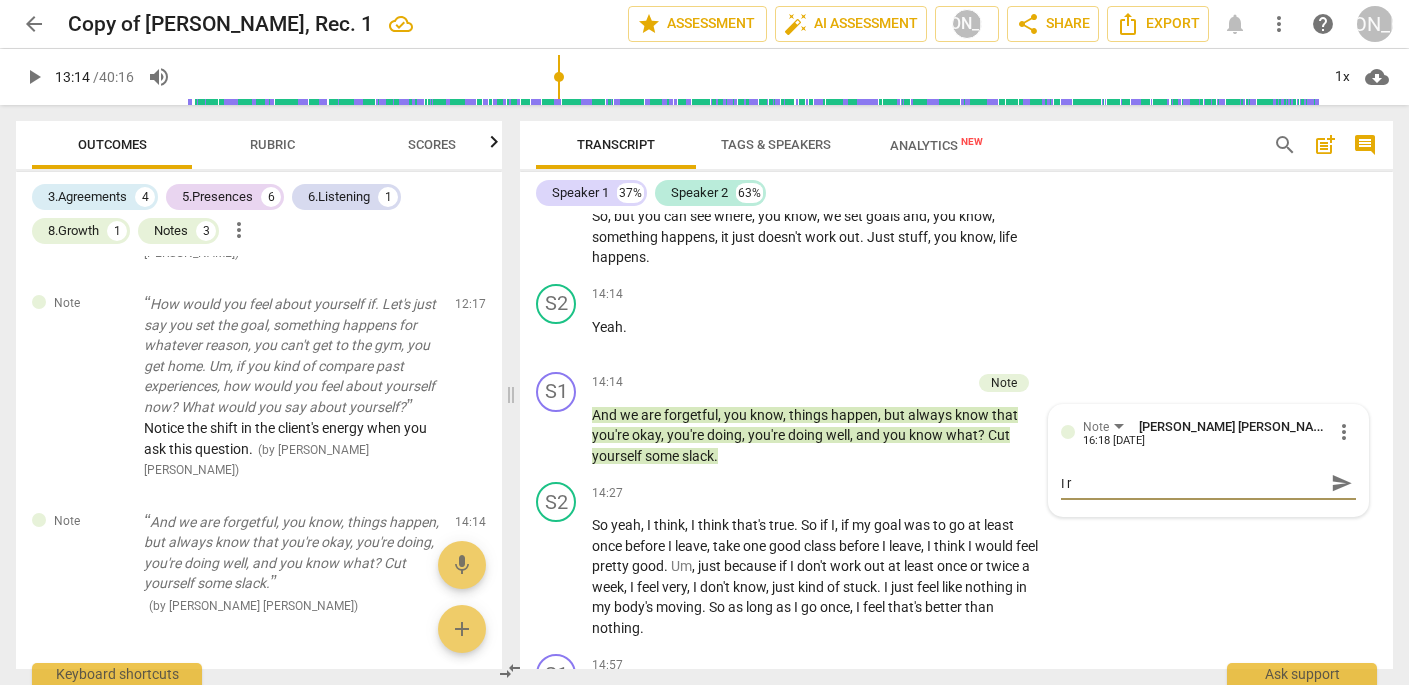 type on "I" 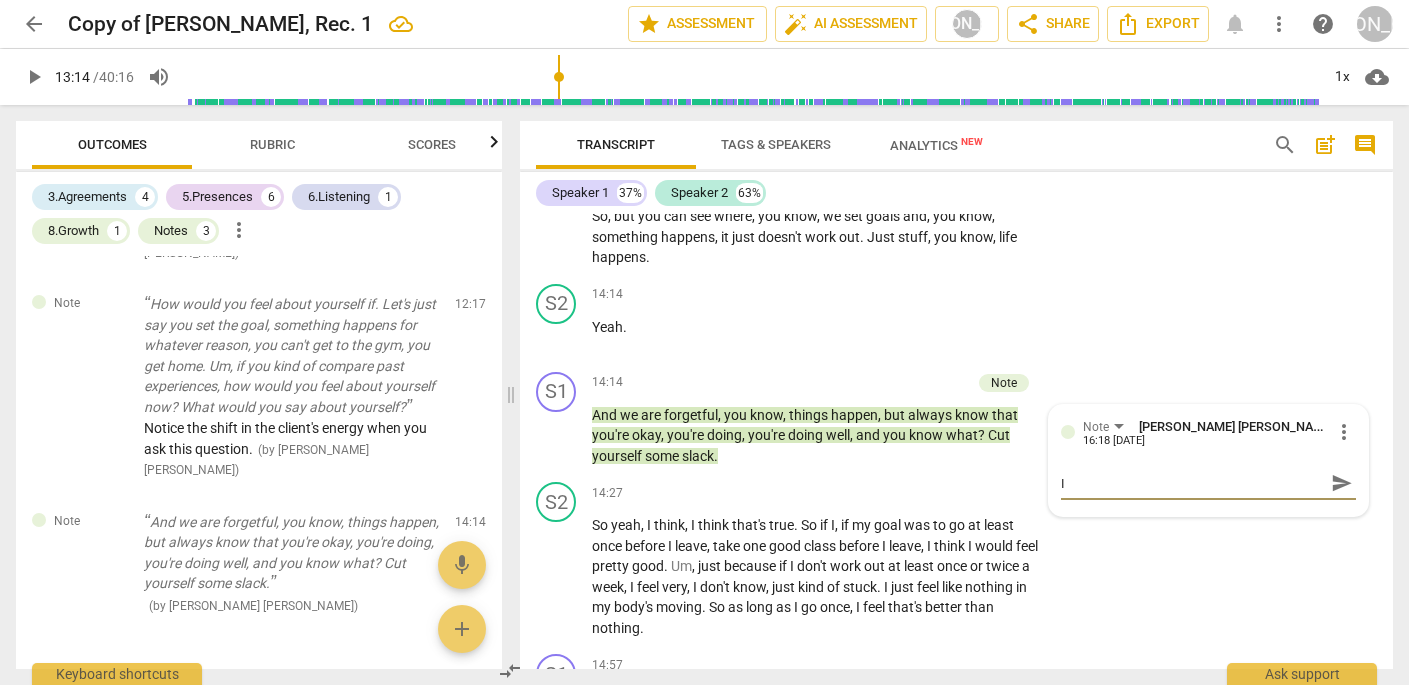 type on "I" 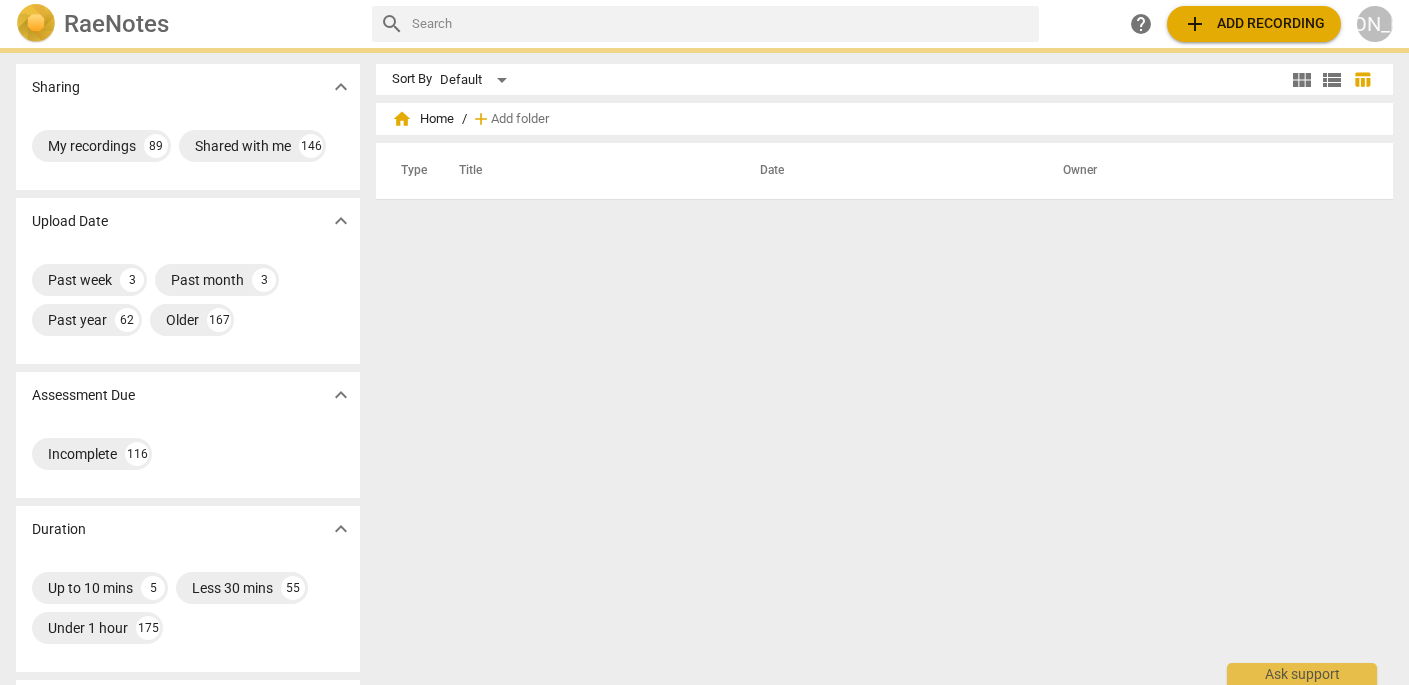 scroll, scrollTop: 0, scrollLeft: 0, axis: both 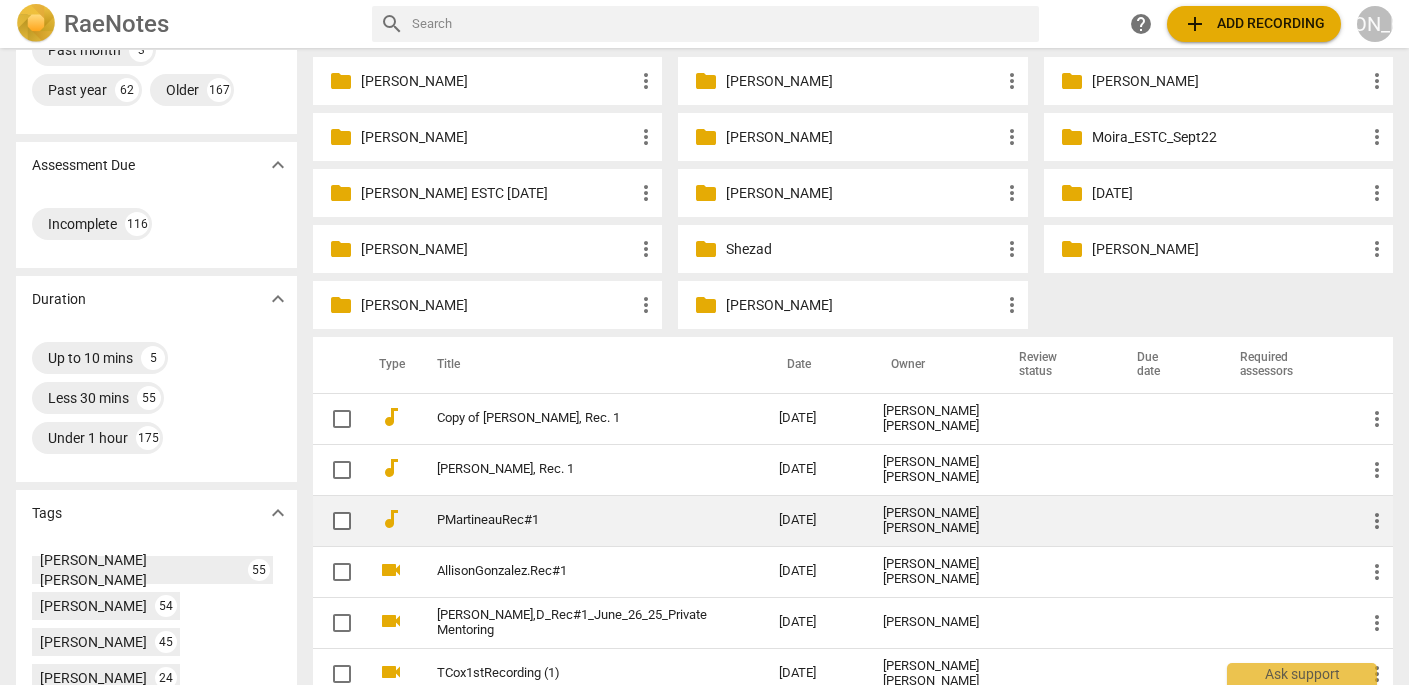 click on "PMartineauRec#1" at bounding box center [572, 520] 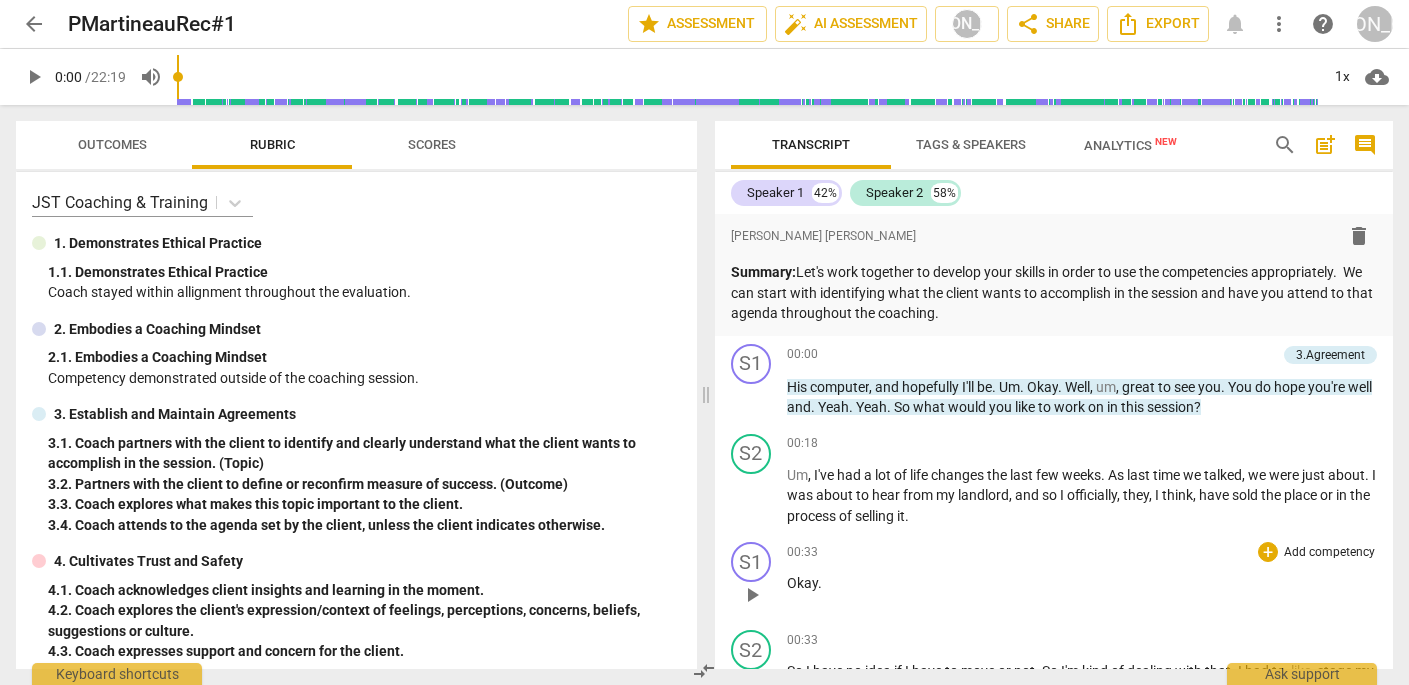 scroll, scrollTop: 0, scrollLeft: 0, axis: both 